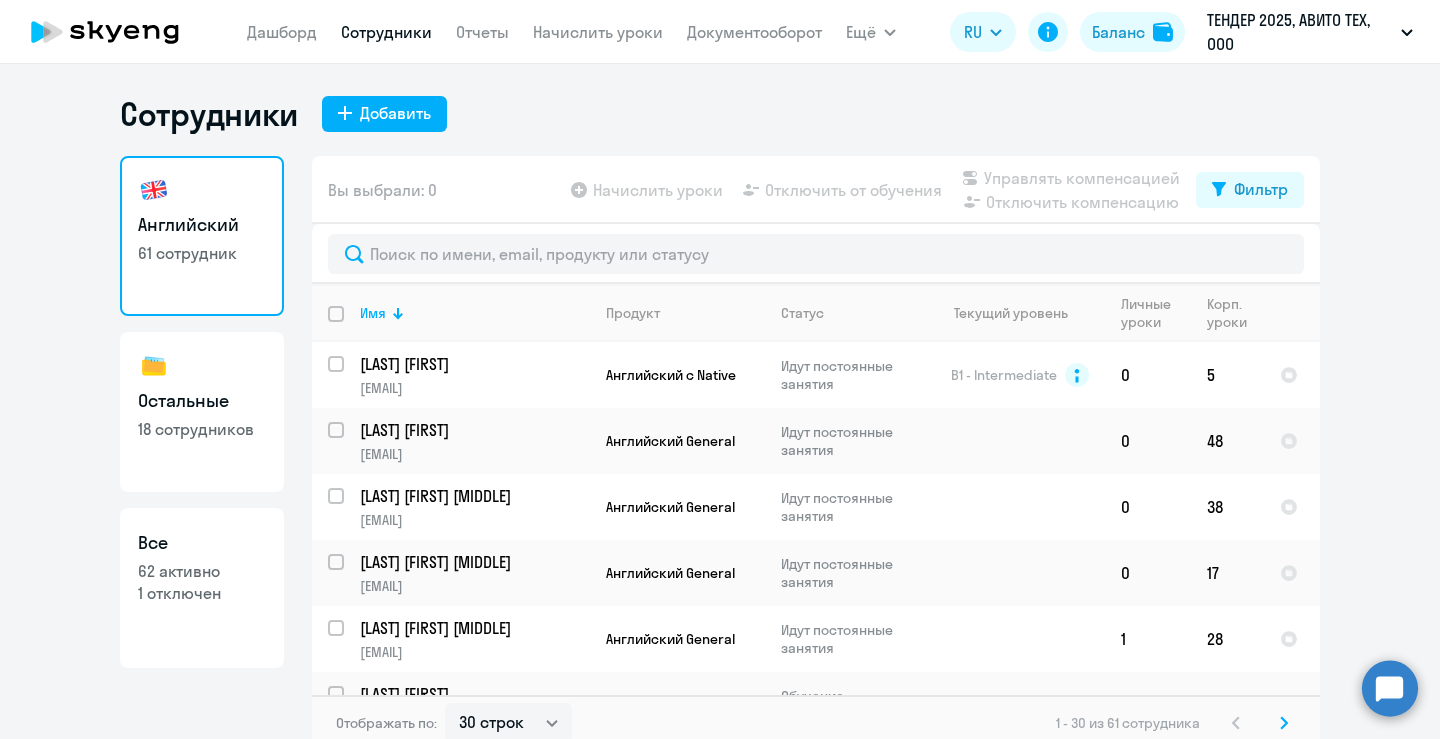 select on "30" 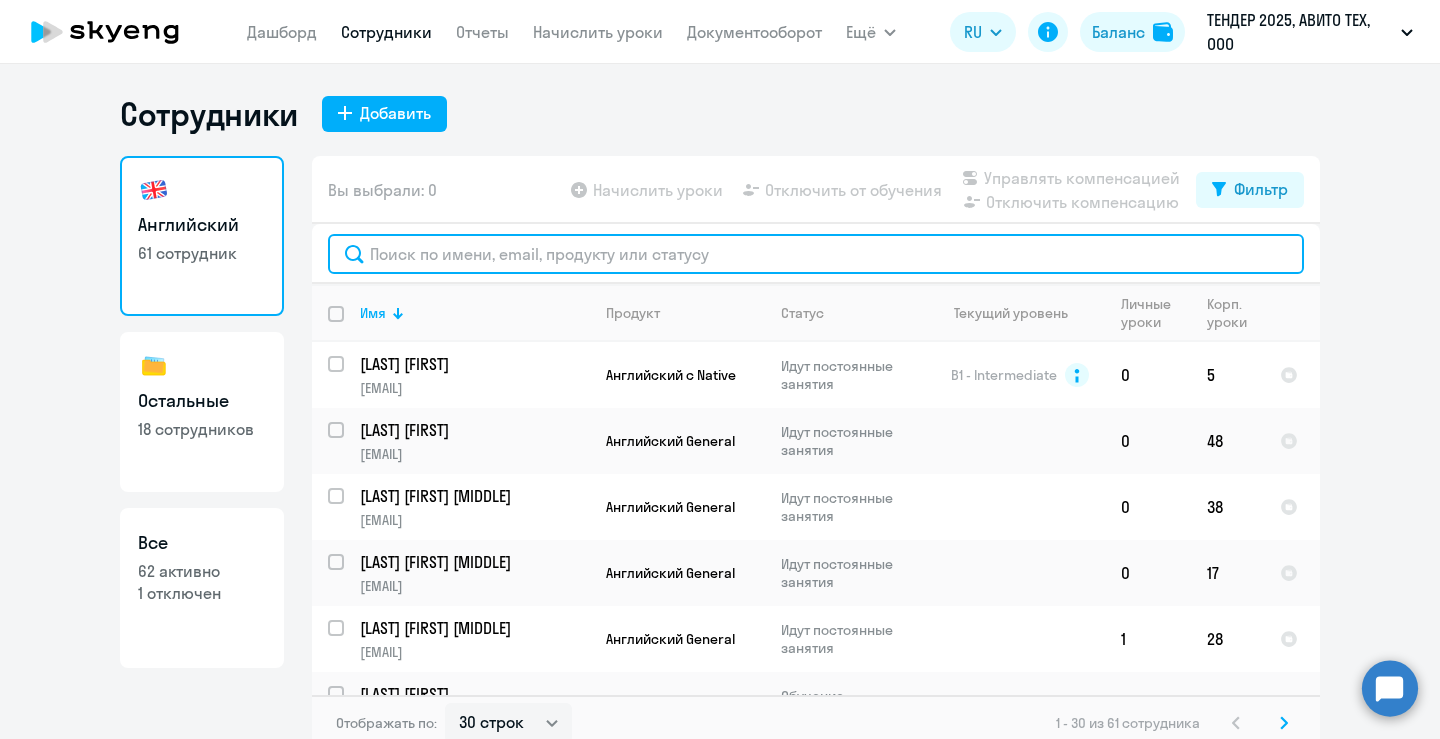 click 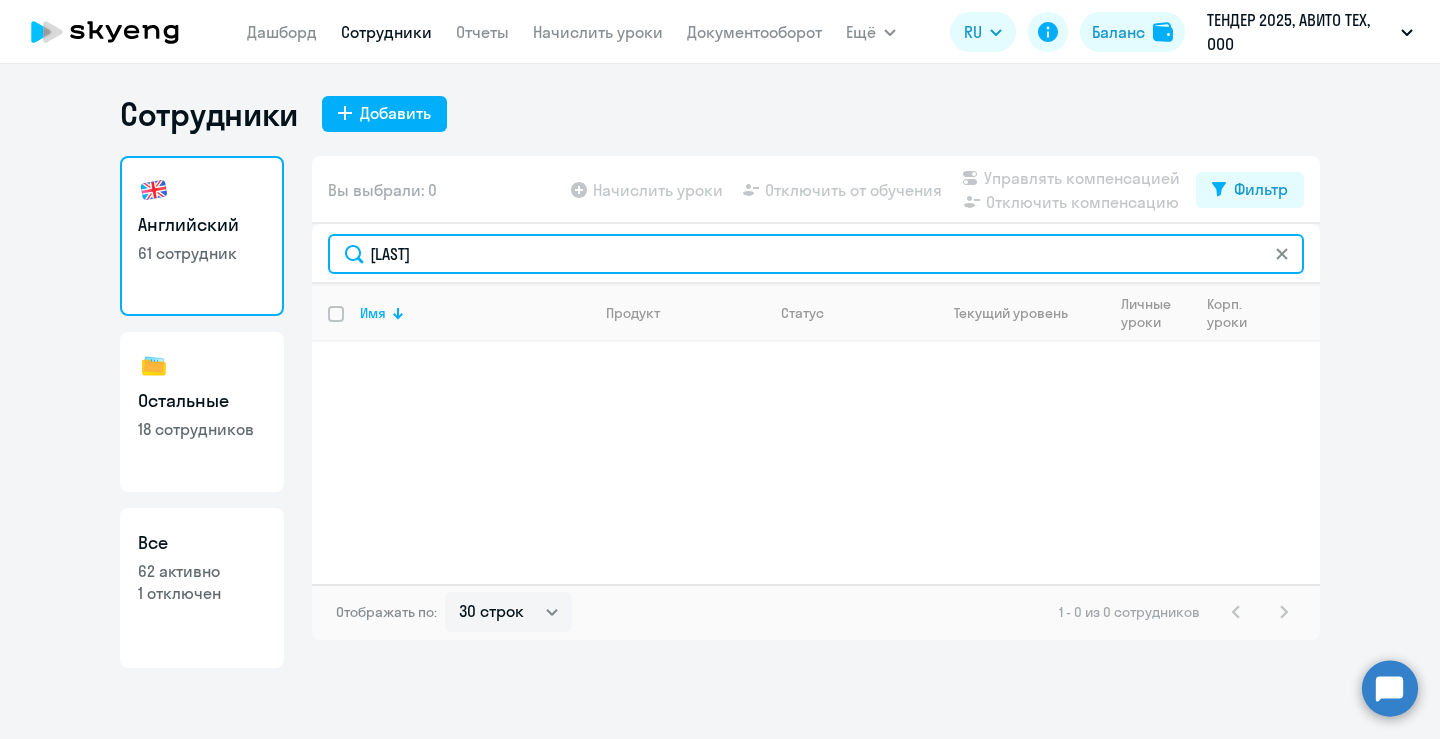 type on "[LAST]" 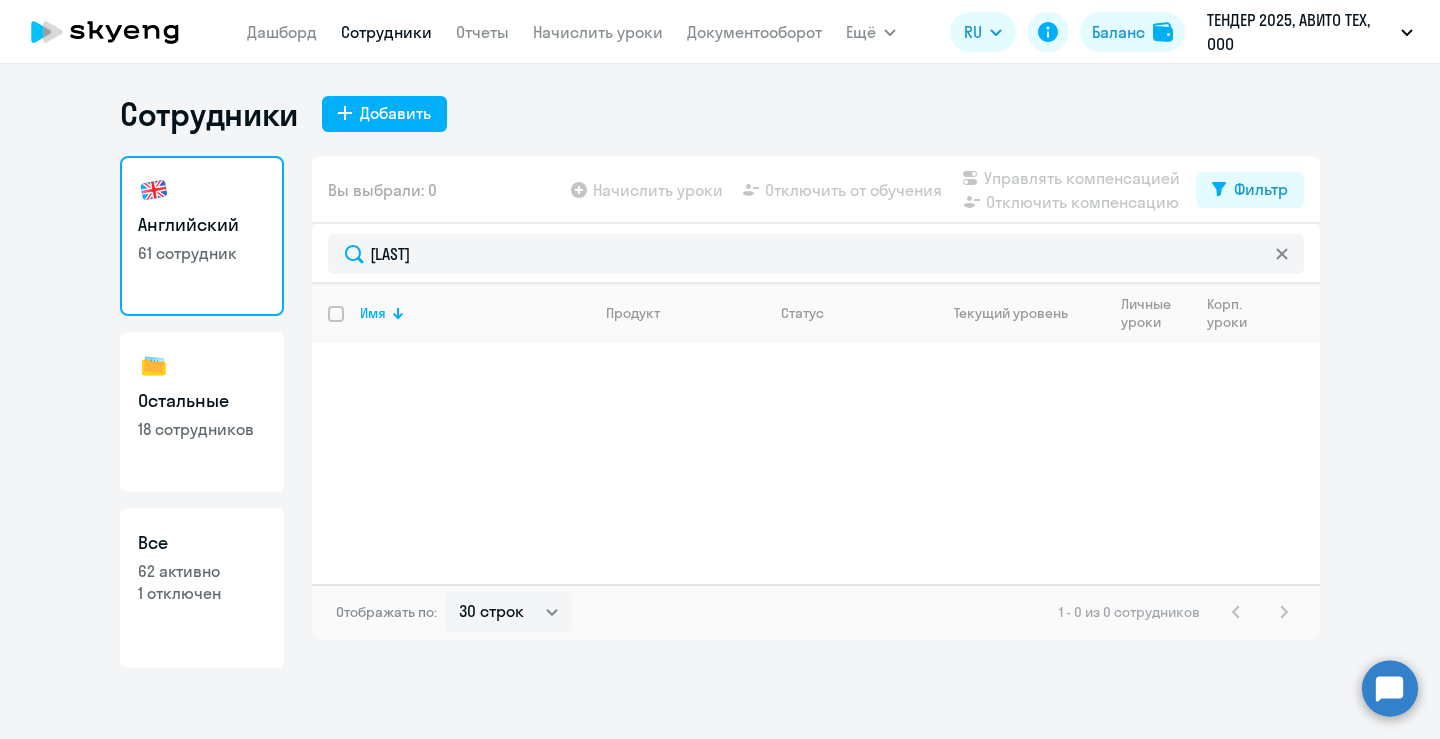 click on "Остальные" 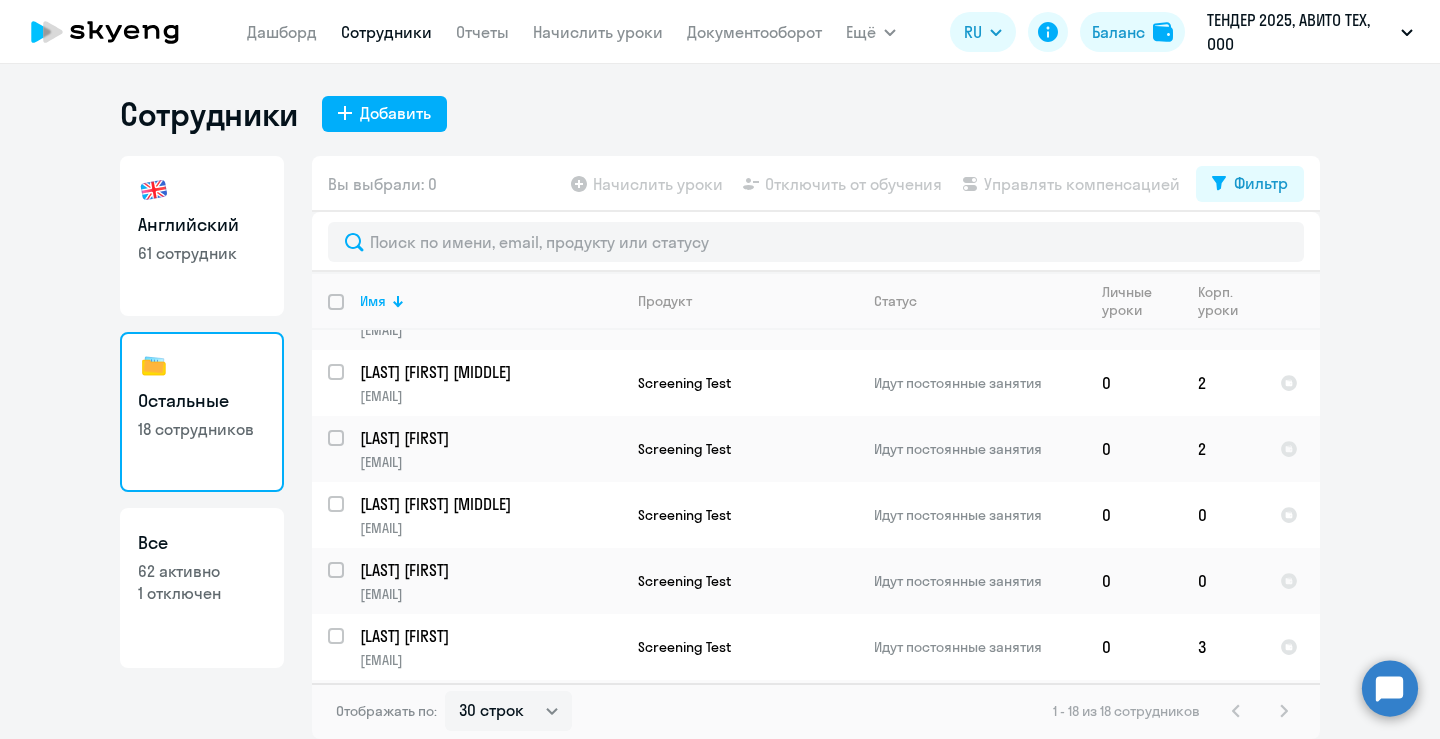 scroll, scrollTop: 0, scrollLeft: 0, axis: both 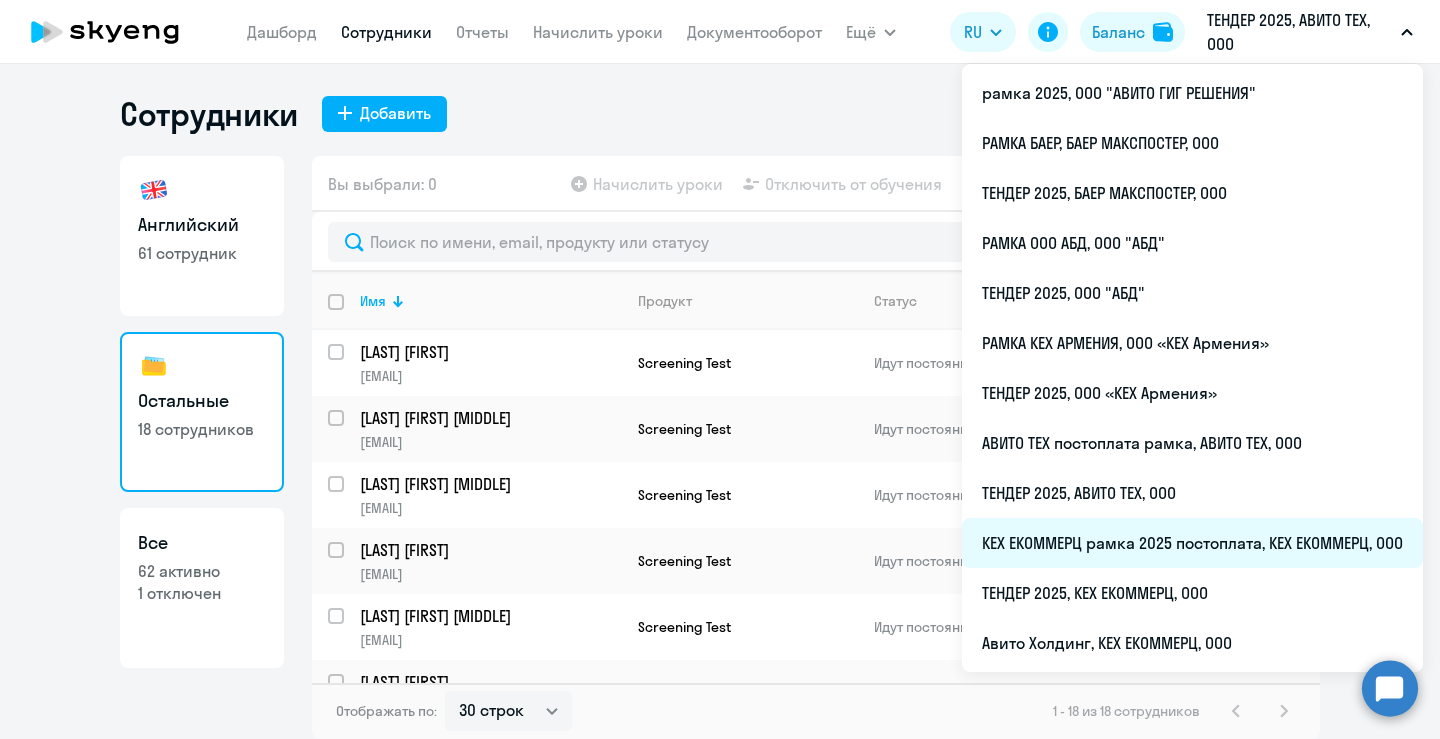 click on "КЕХ ЕКОММЕРЦ рамка 2025 постоплата, КЕХ ЕКОММЕРЦ, ООО" at bounding box center (1192, 543) 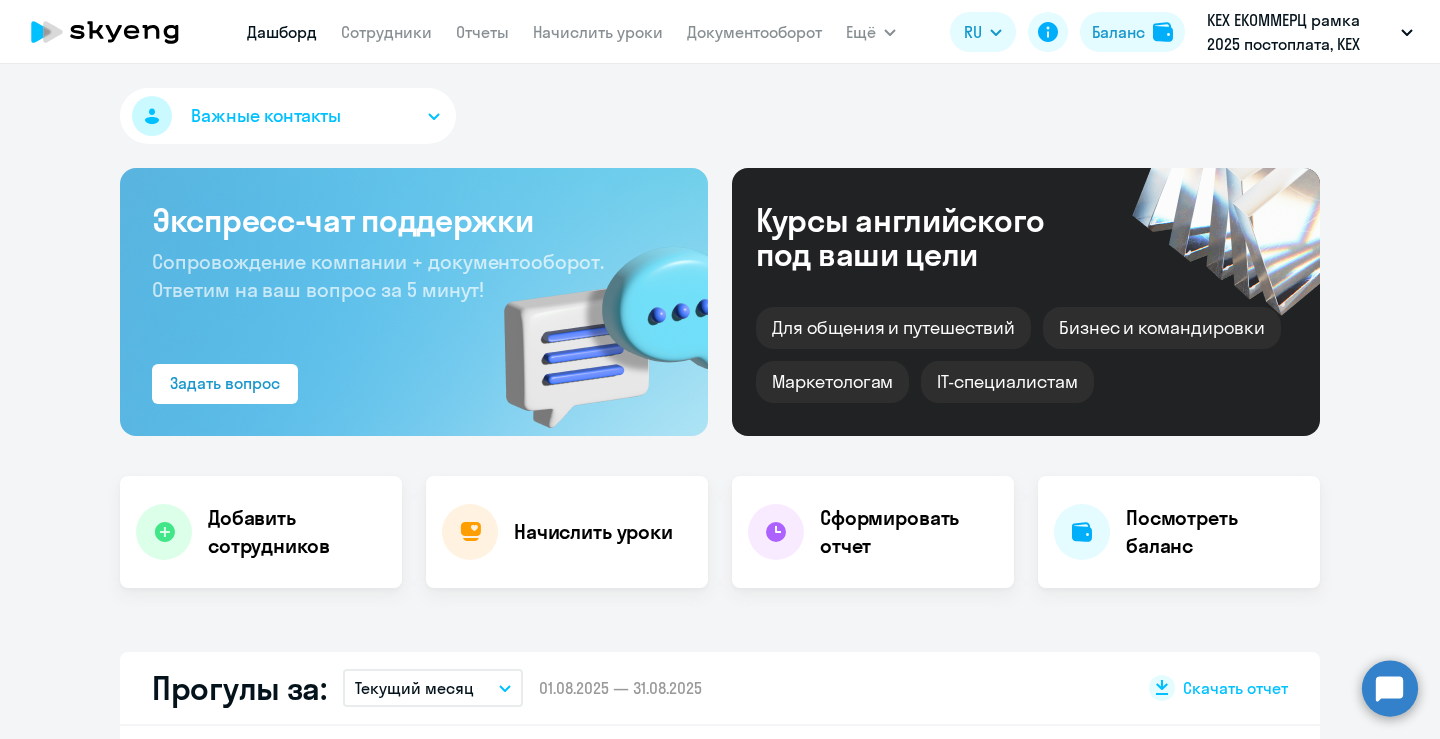 select on "30" 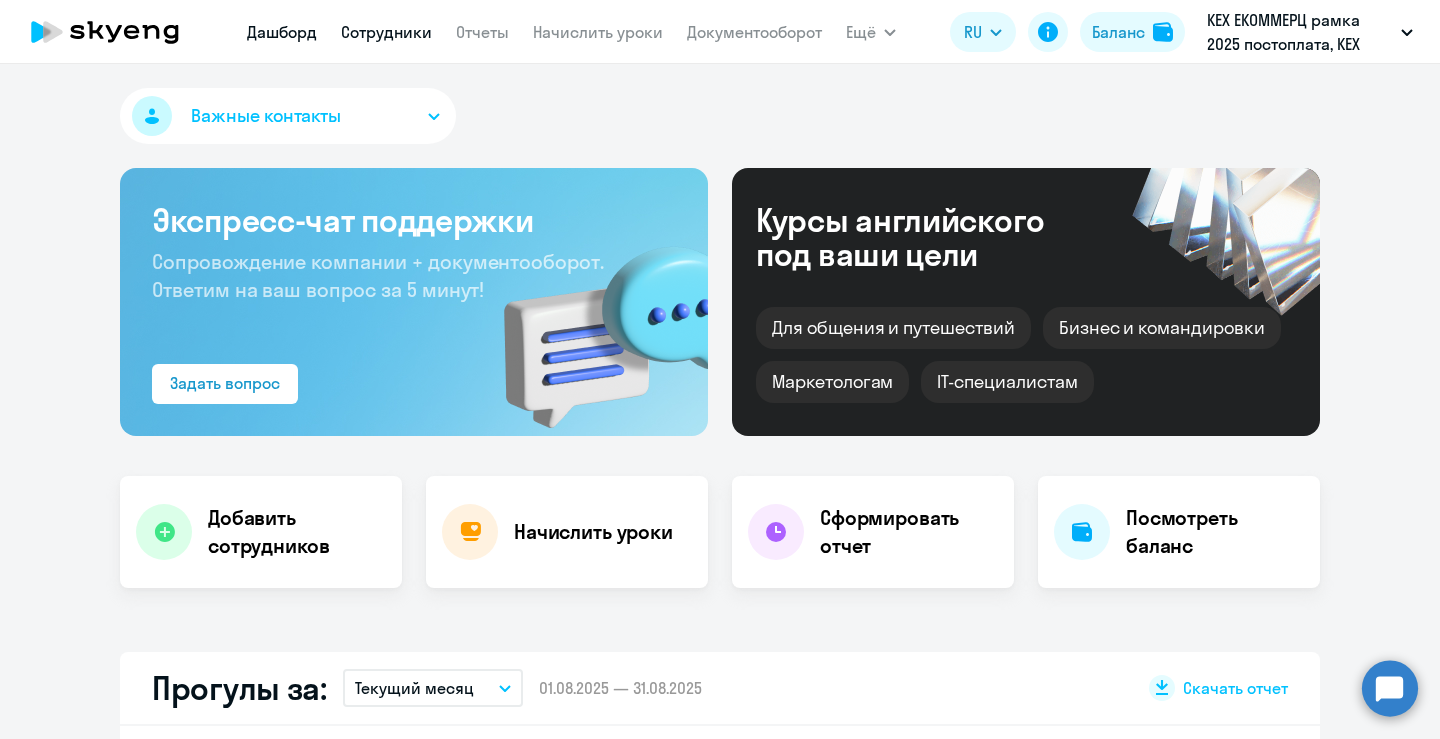 click on "Сотрудники" at bounding box center (386, 32) 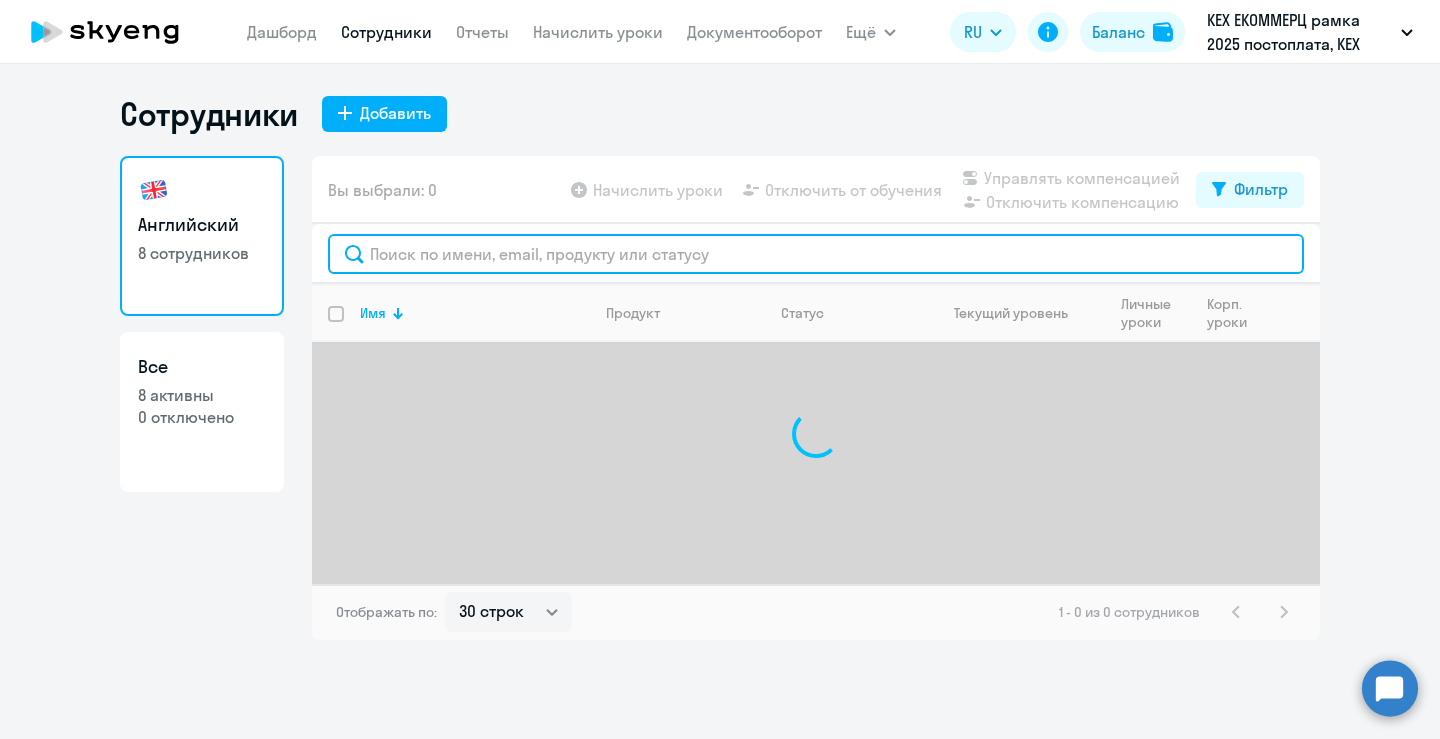click 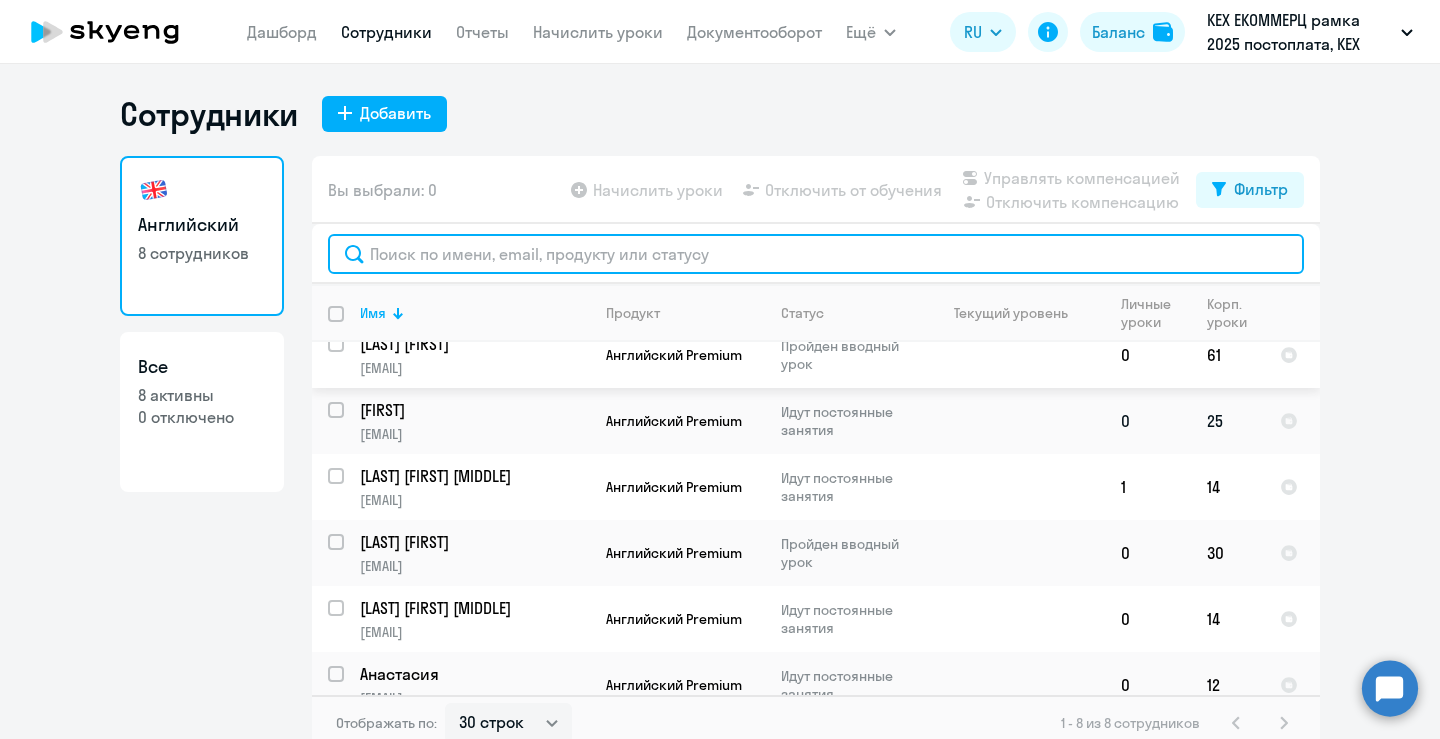 scroll, scrollTop: 171, scrollLeft: 0, axis: vertical 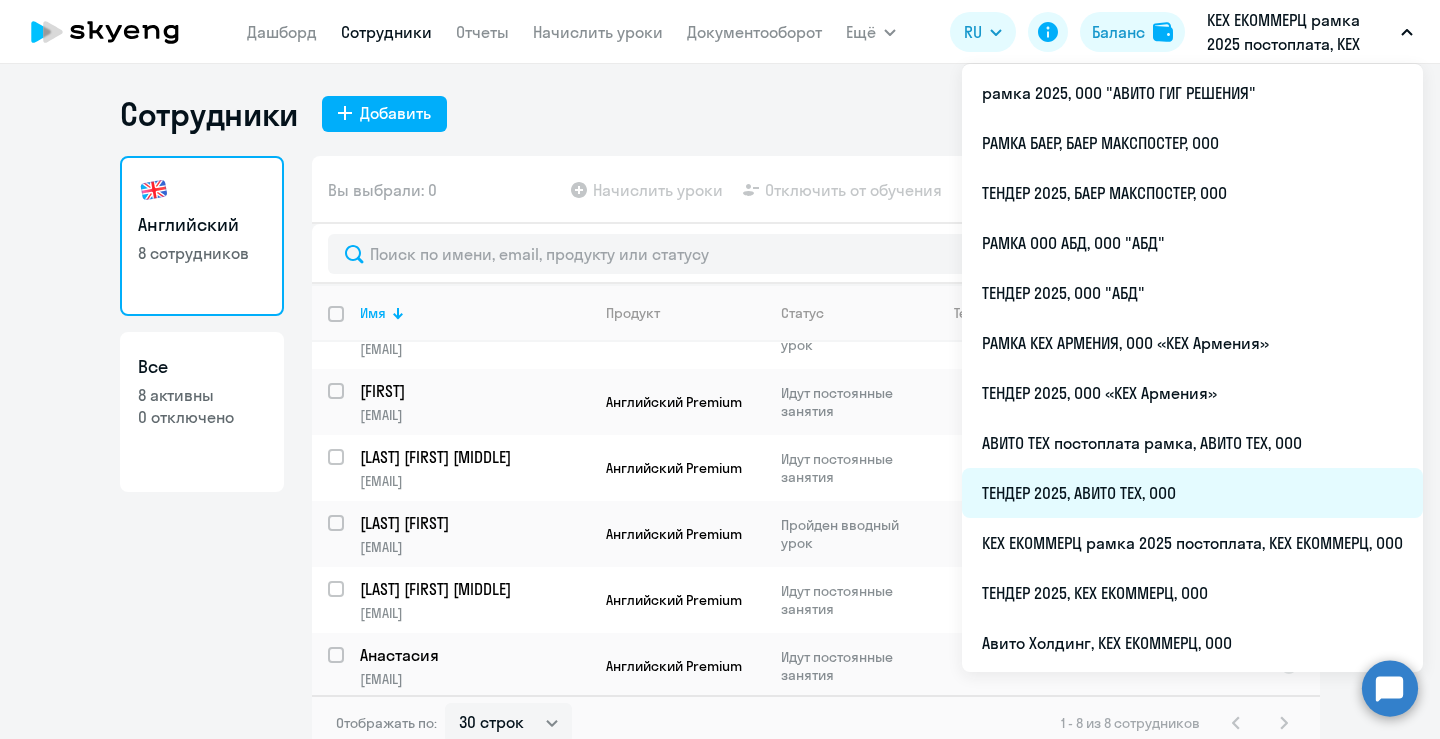 click on "ТЕНДЕР 2025, АВИТО ТЕХ, ООО" at bounding box center [1192, 493] 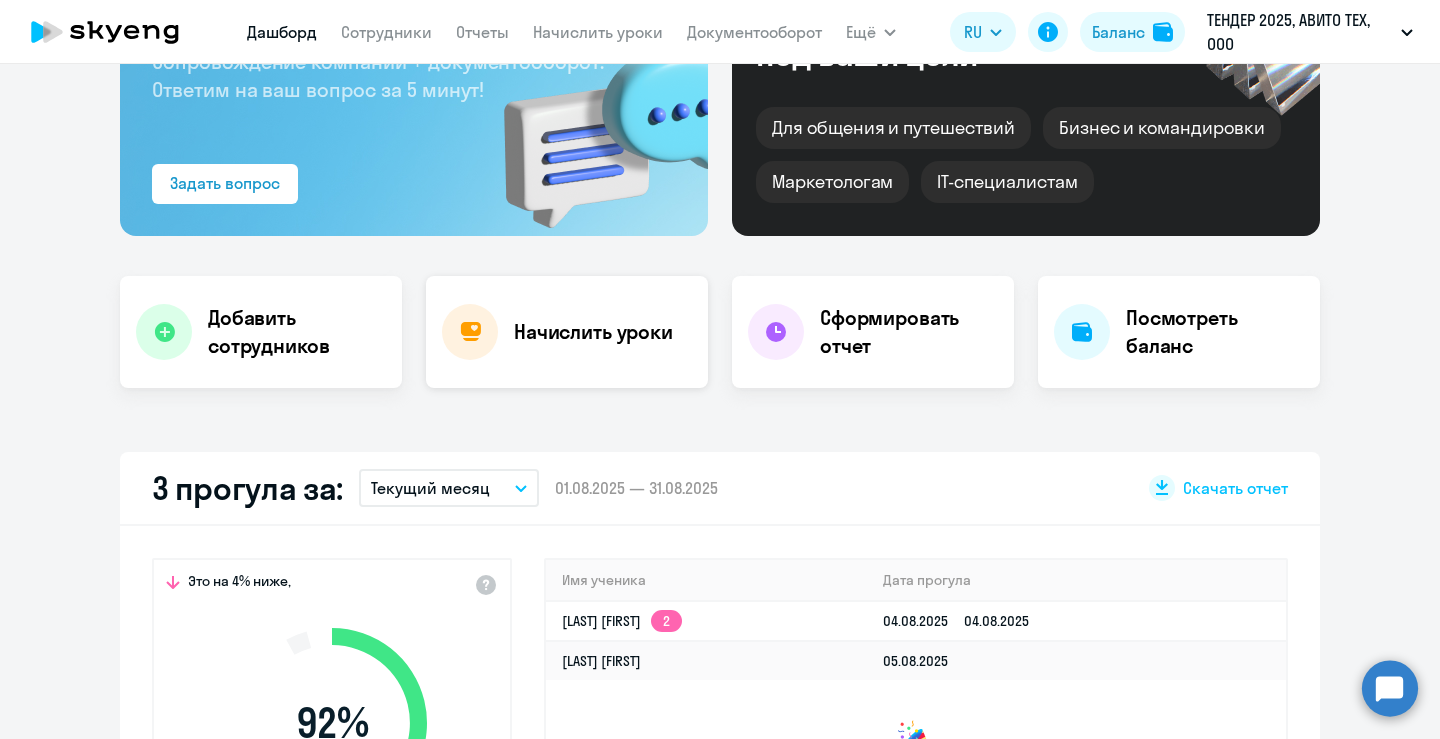select on "30" 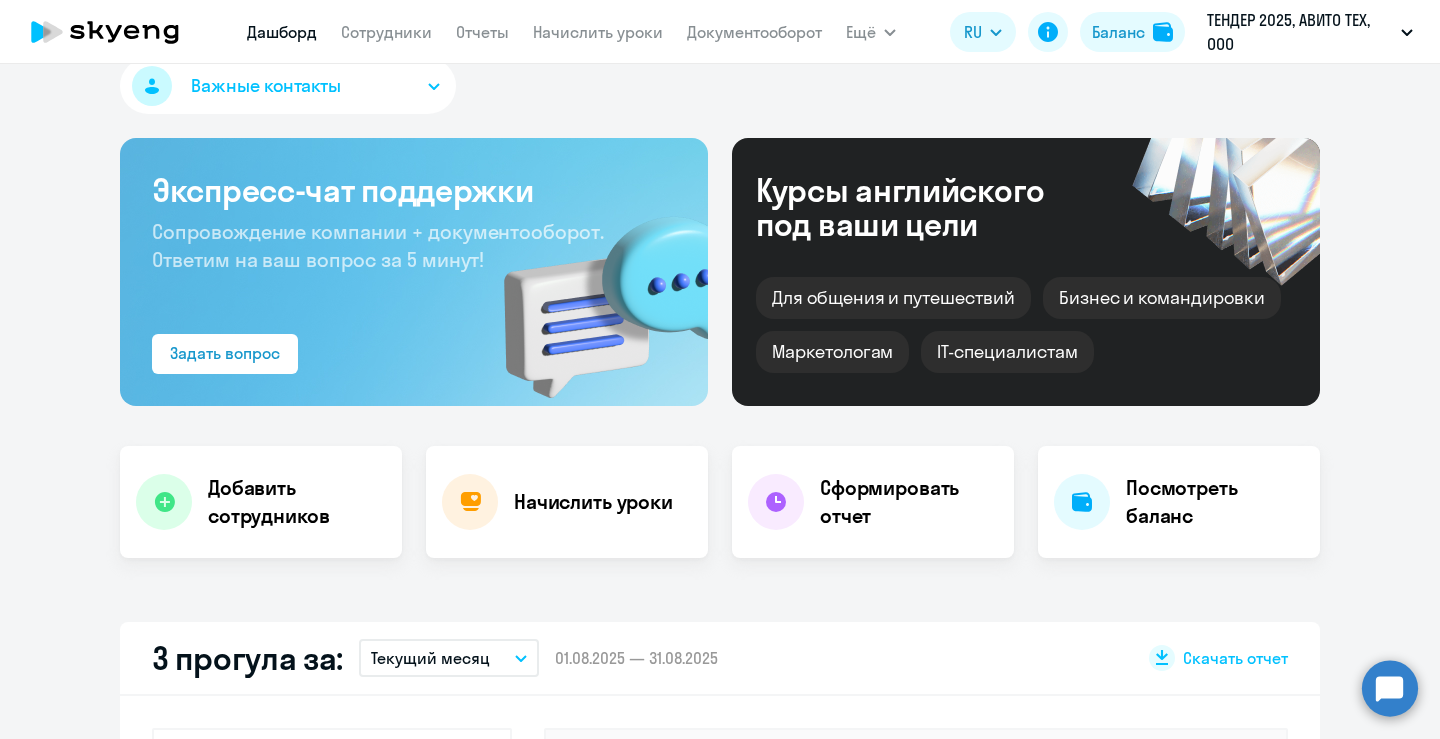 scroll, scrollTop: 0, scrollLeft: 0, axis: both 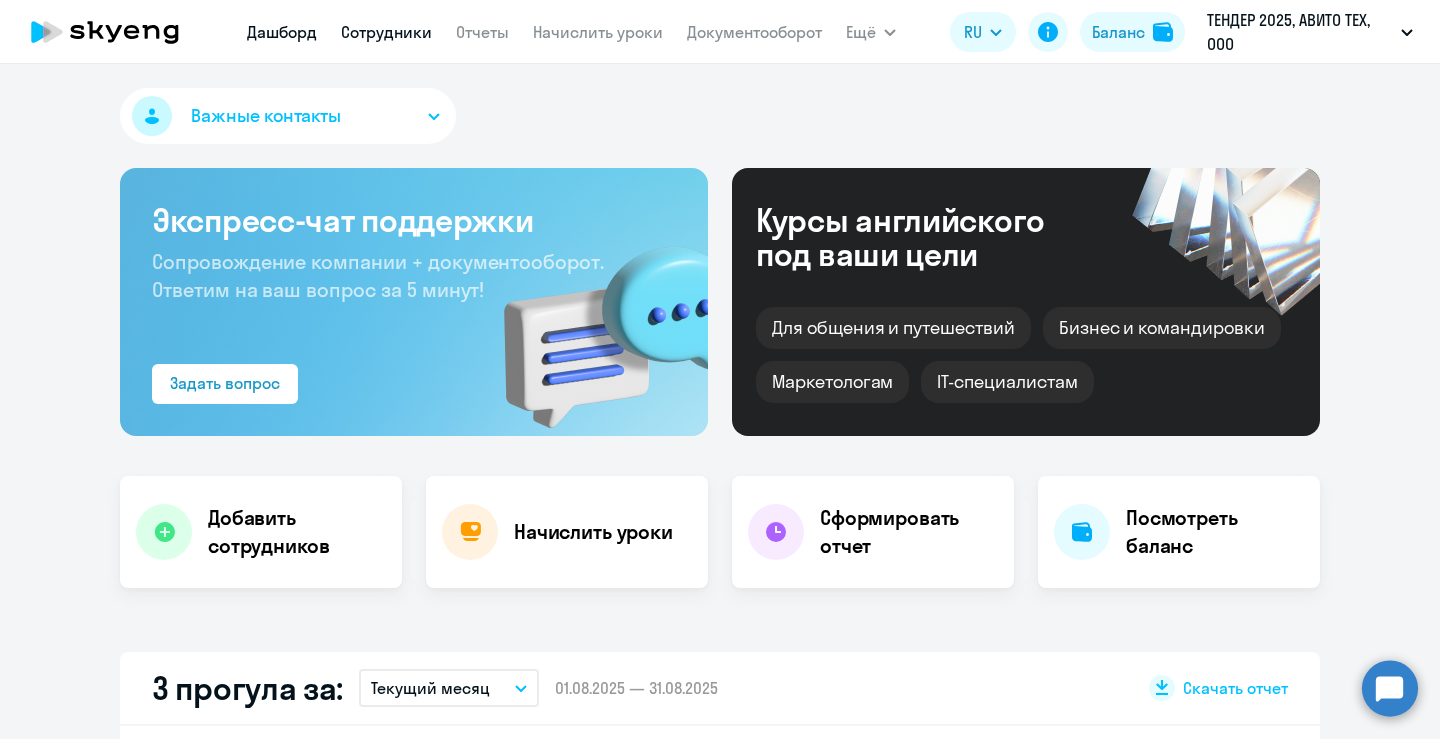 click on "Сотрудники" at bounding box center [386, 32] 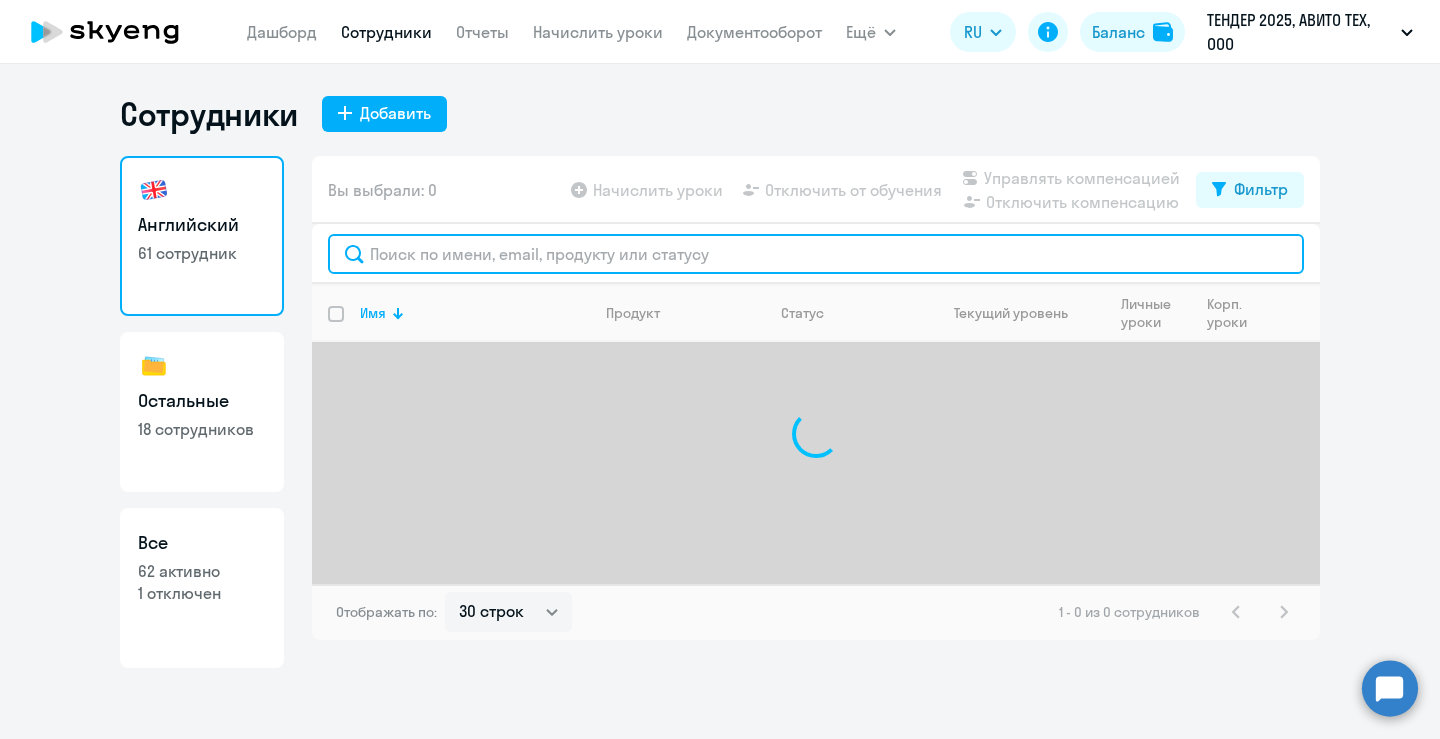 click 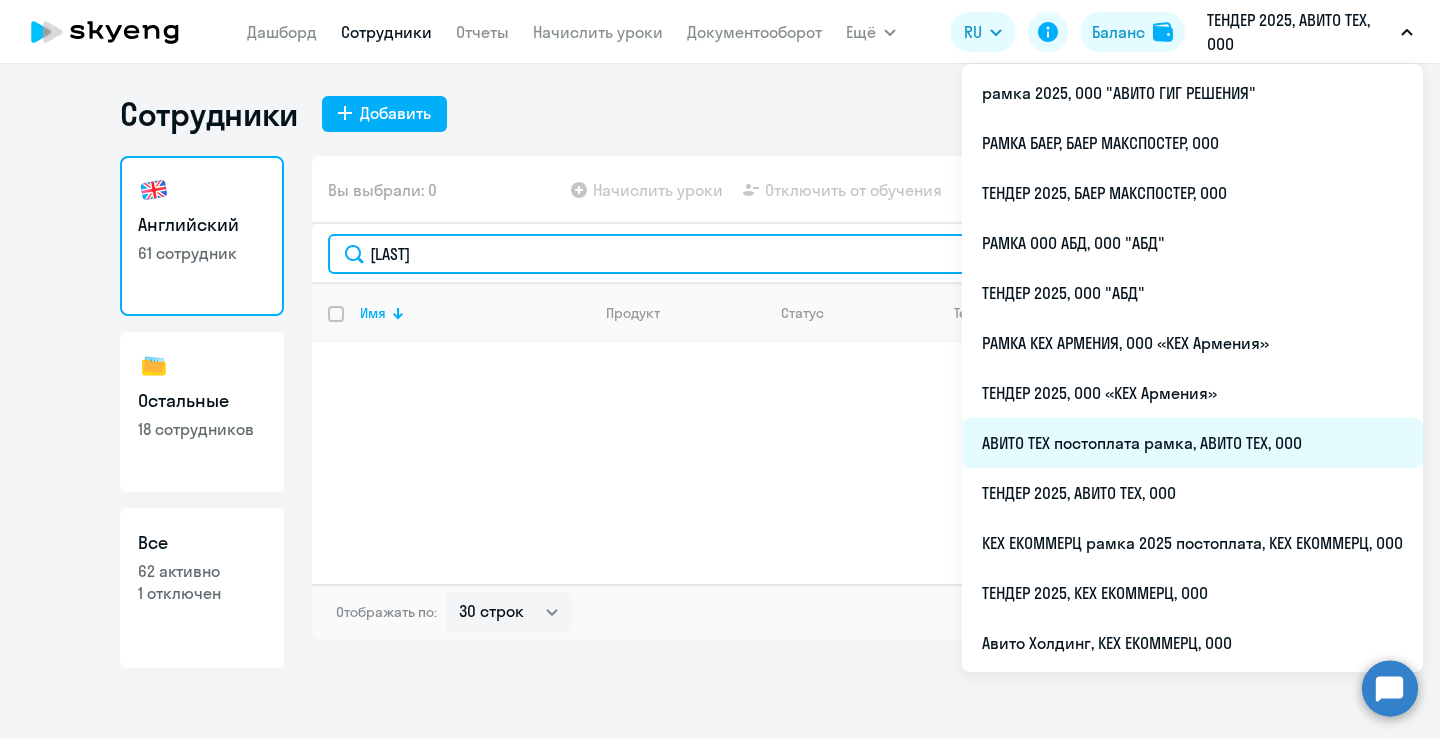 type on "[LAST]" 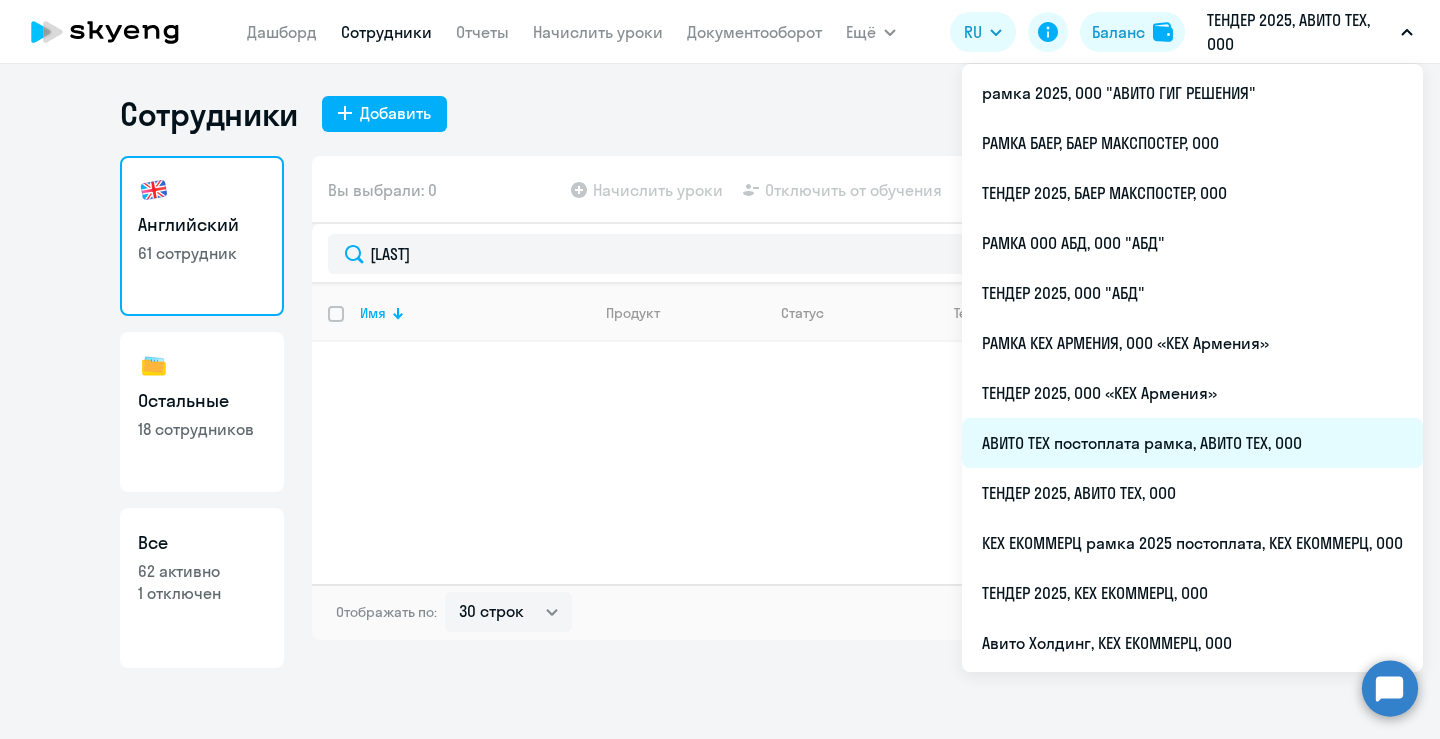 click on "АВИТО ТЕХ постоплата рамка, АВИТО ТЕХ, ООО" at bounding box center (1192, 443) 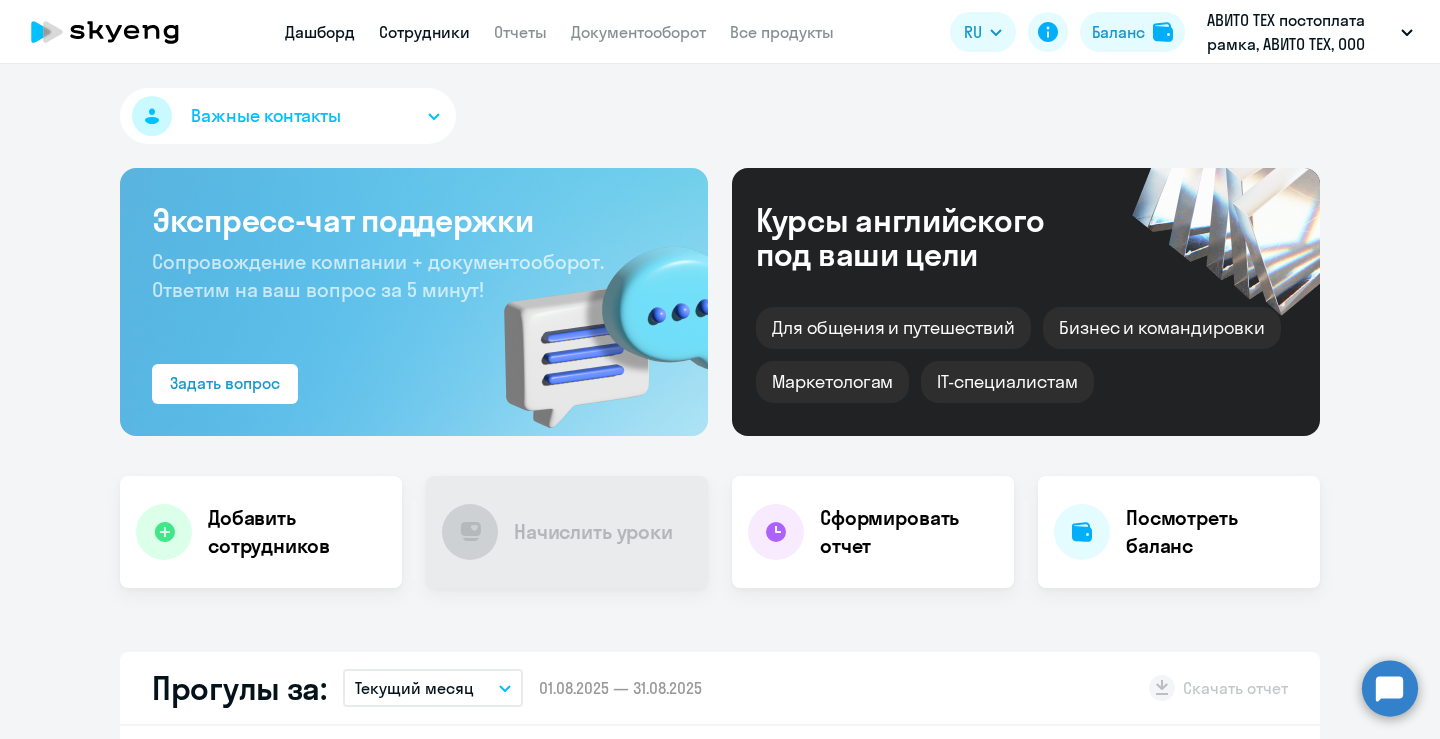 click on "Сотрудники" at bounding box center [424, 32] 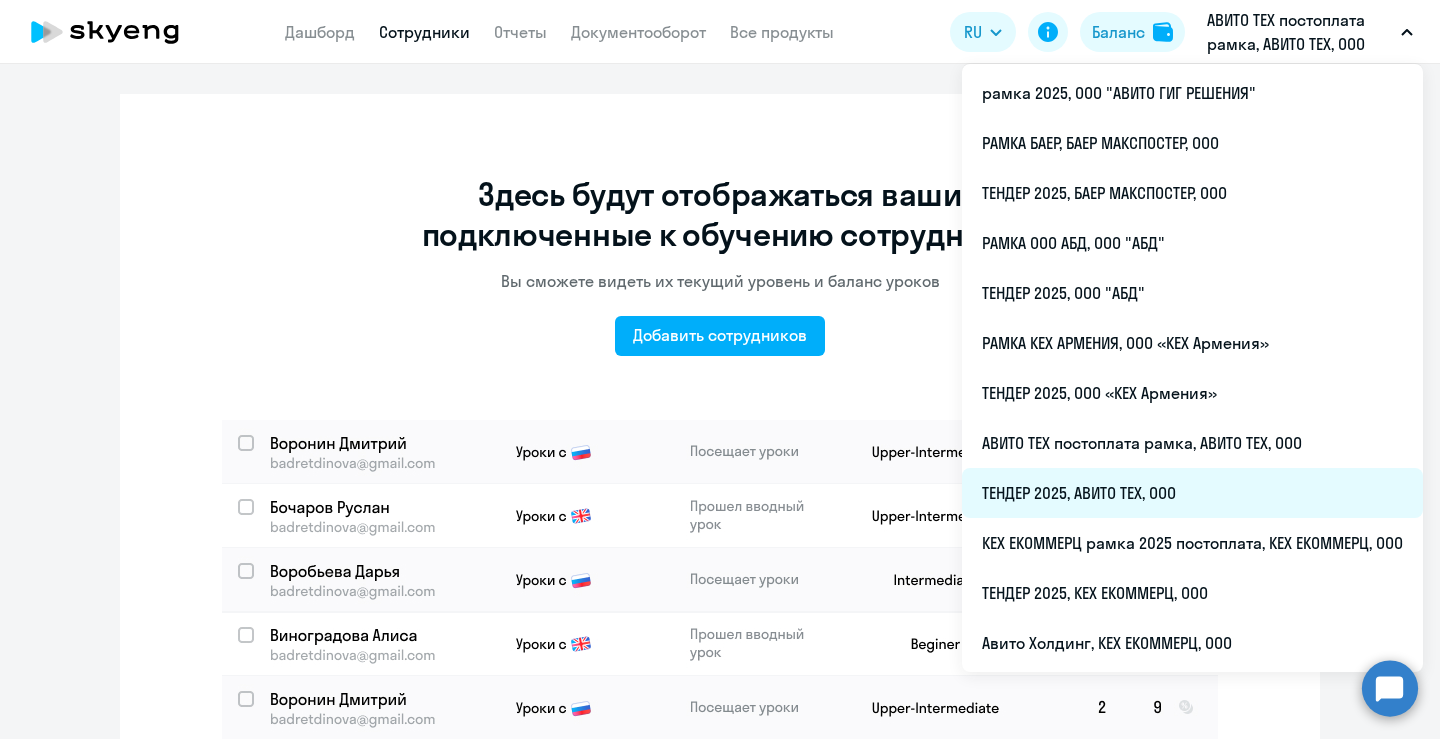 click on "ТЕНДЕР 2025, АВИТО ТЕХ, ООО" at bounding box center (1192, 493) 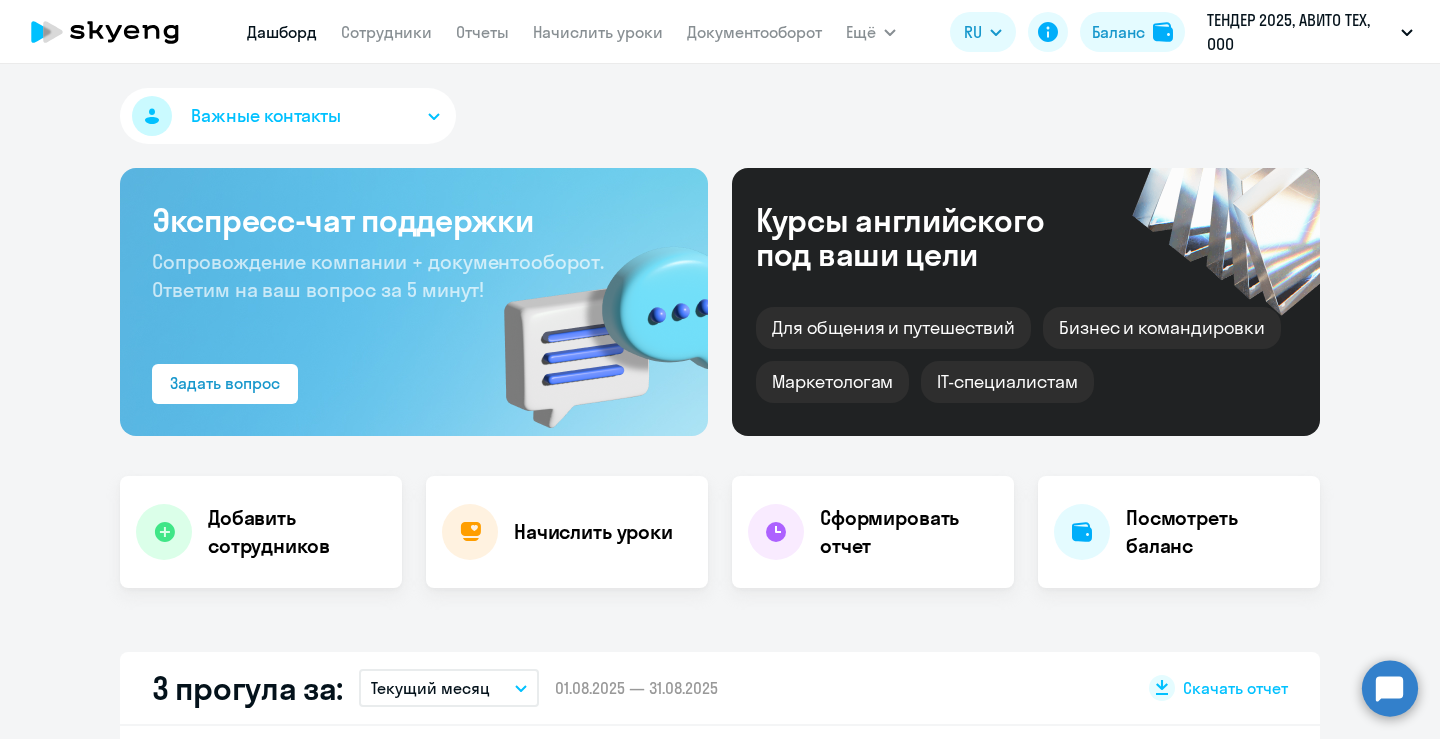 select on "30" 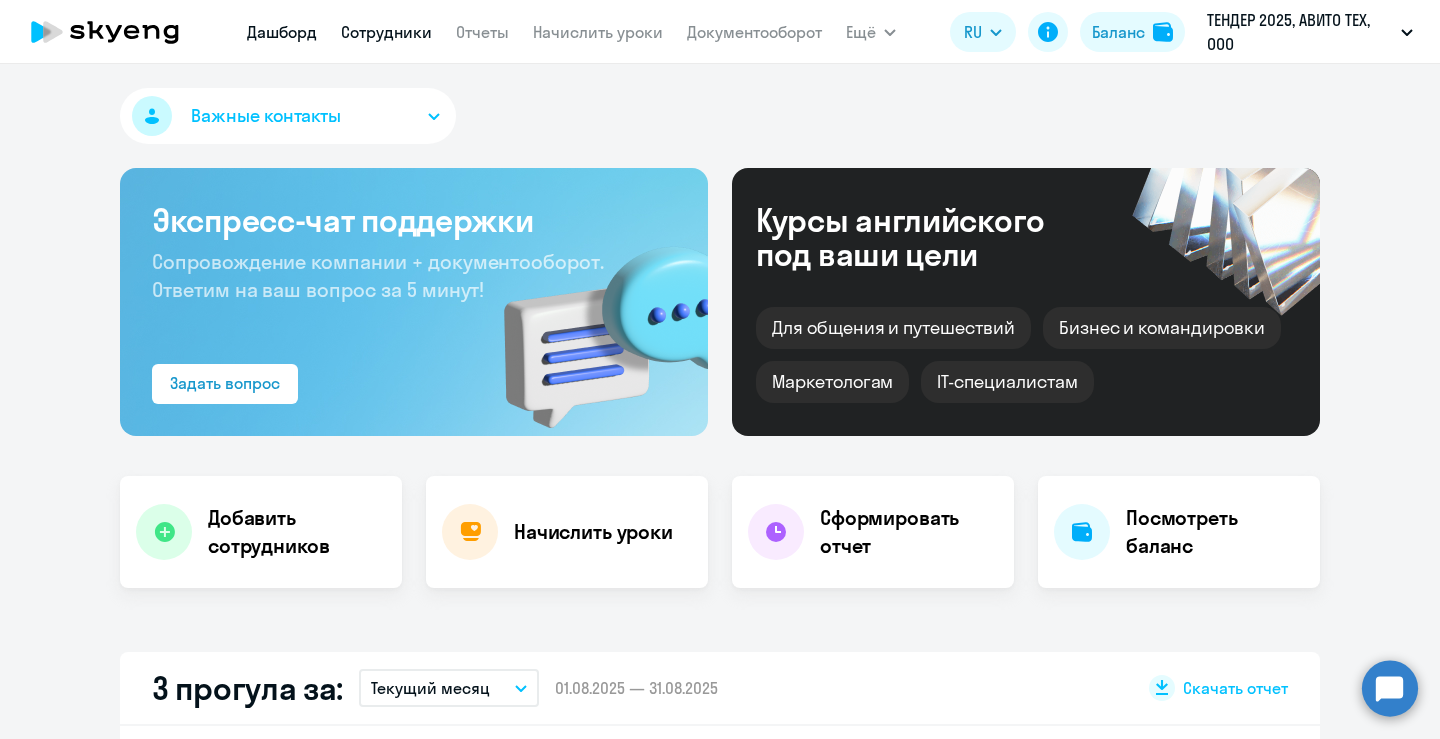 click on "Сотрудники" at bounding box center [386, 32] 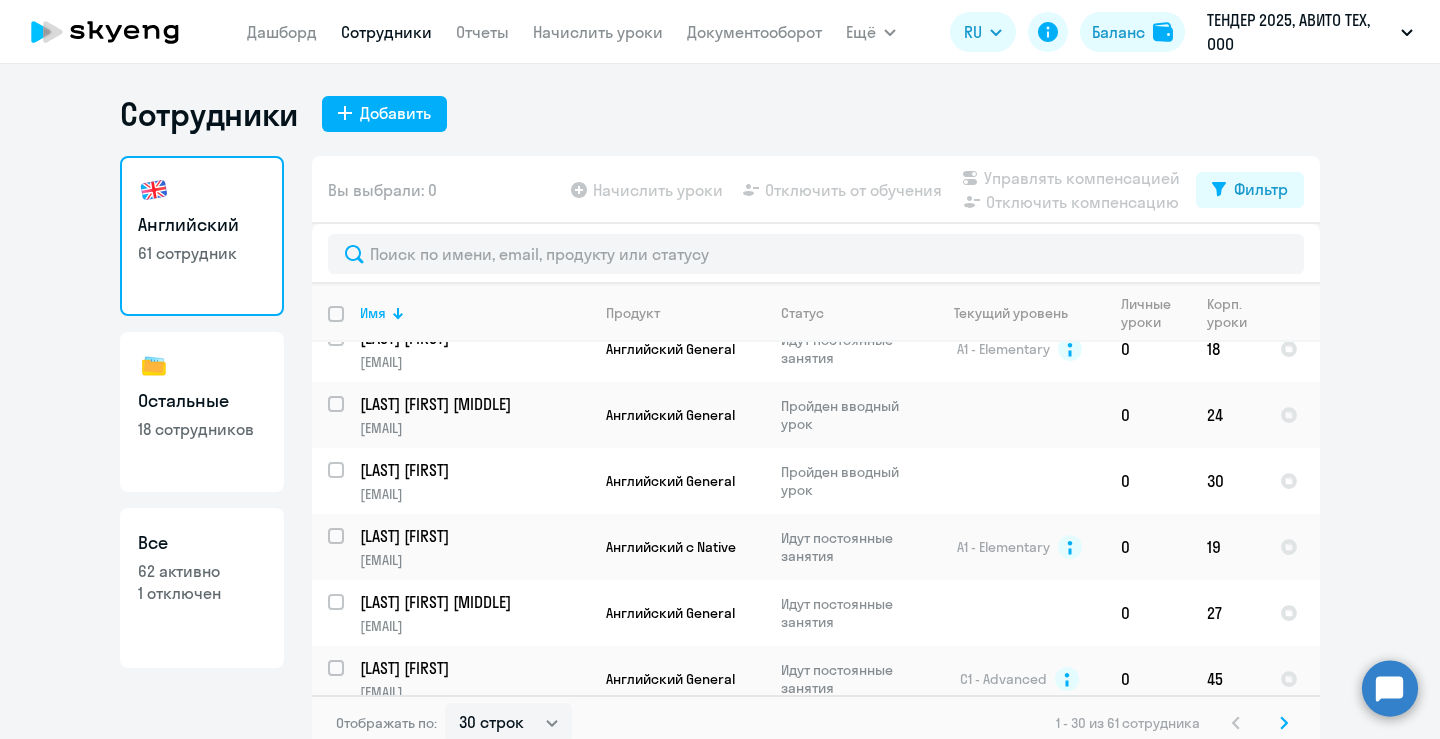 scroll, scrollTop: 1612, scrollLeft: 0, axis: vertical 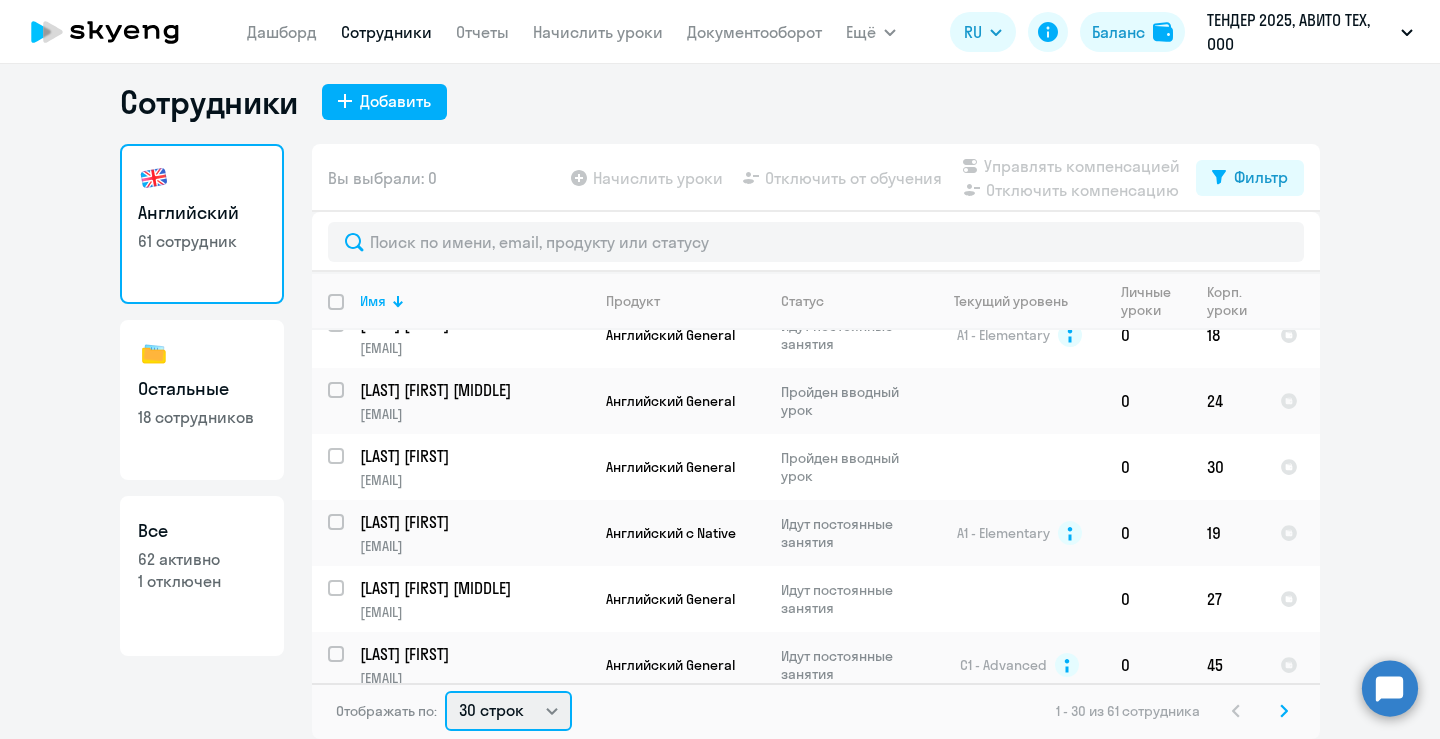 click on "30 строк   50 строк   100 строк" 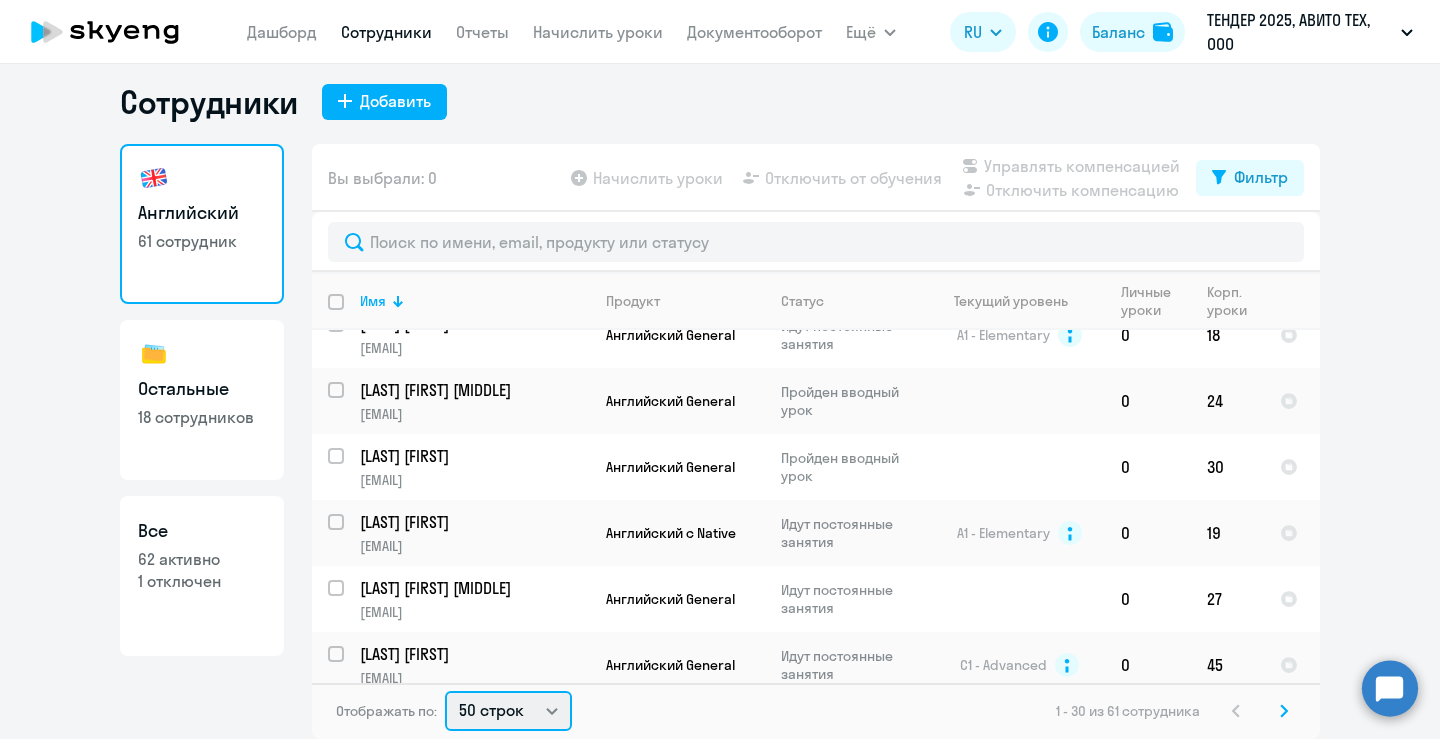 click on "30 строк   50 строк   100 строк" 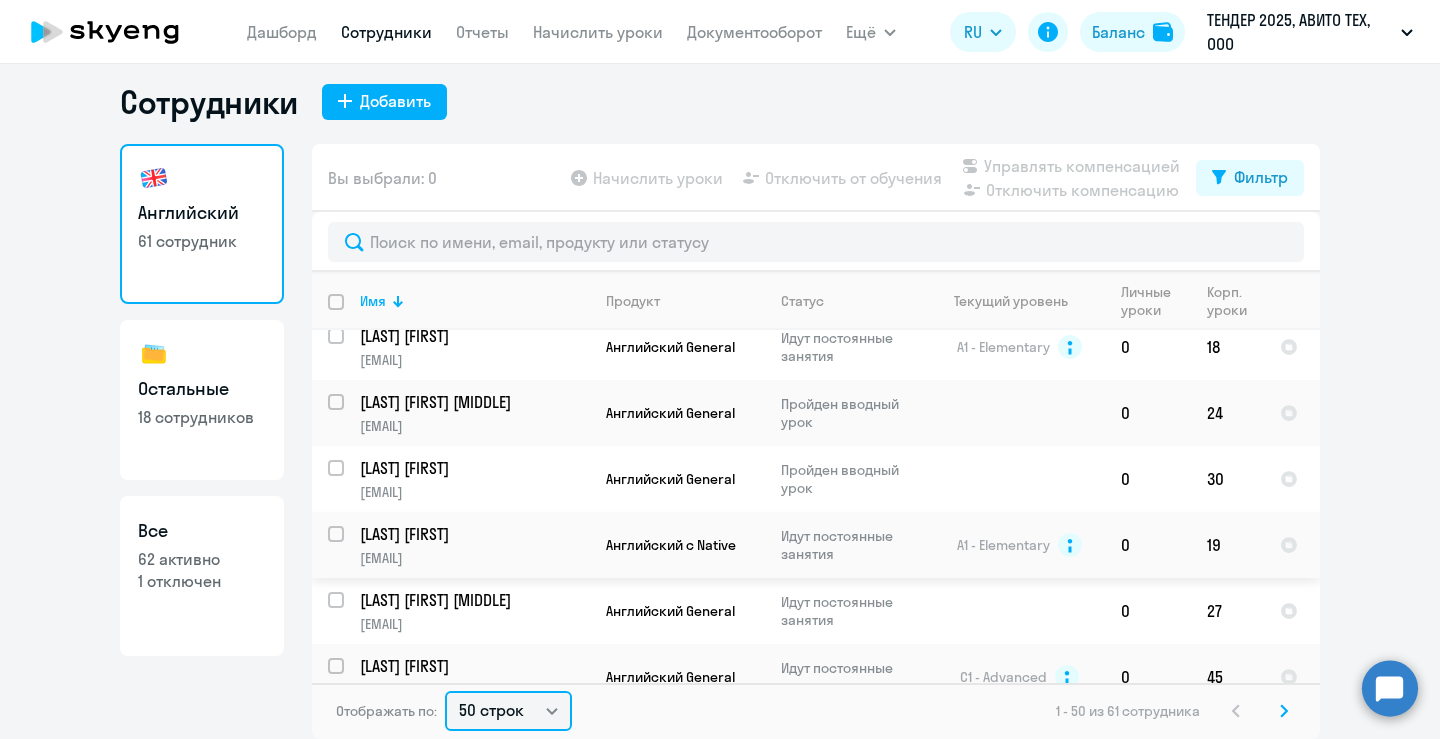 scroll, scrollTop: 1612, scrollLeft: 0, axis: vertical 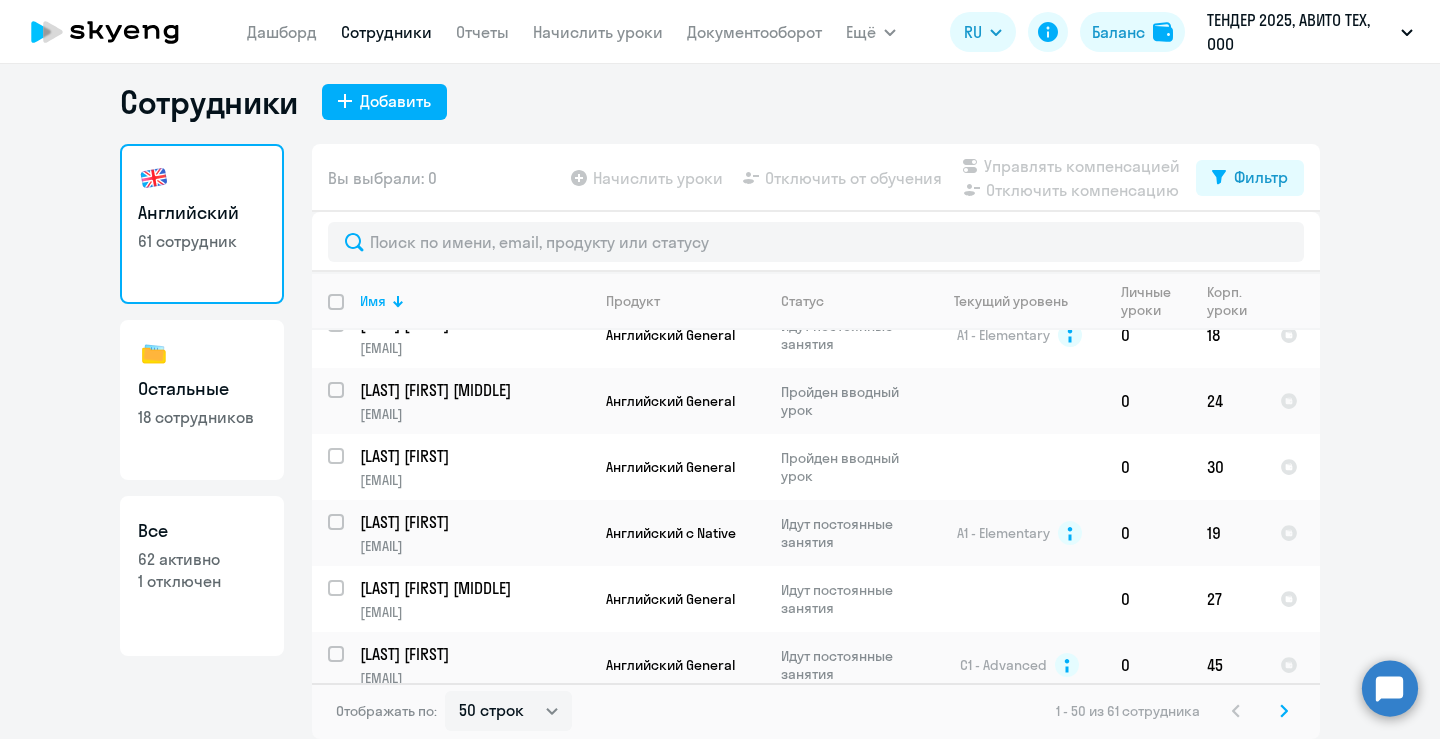 click on "Отображать по: 30 строк 50 строк 100 строк 1 - 50 из 61 сотрудника" 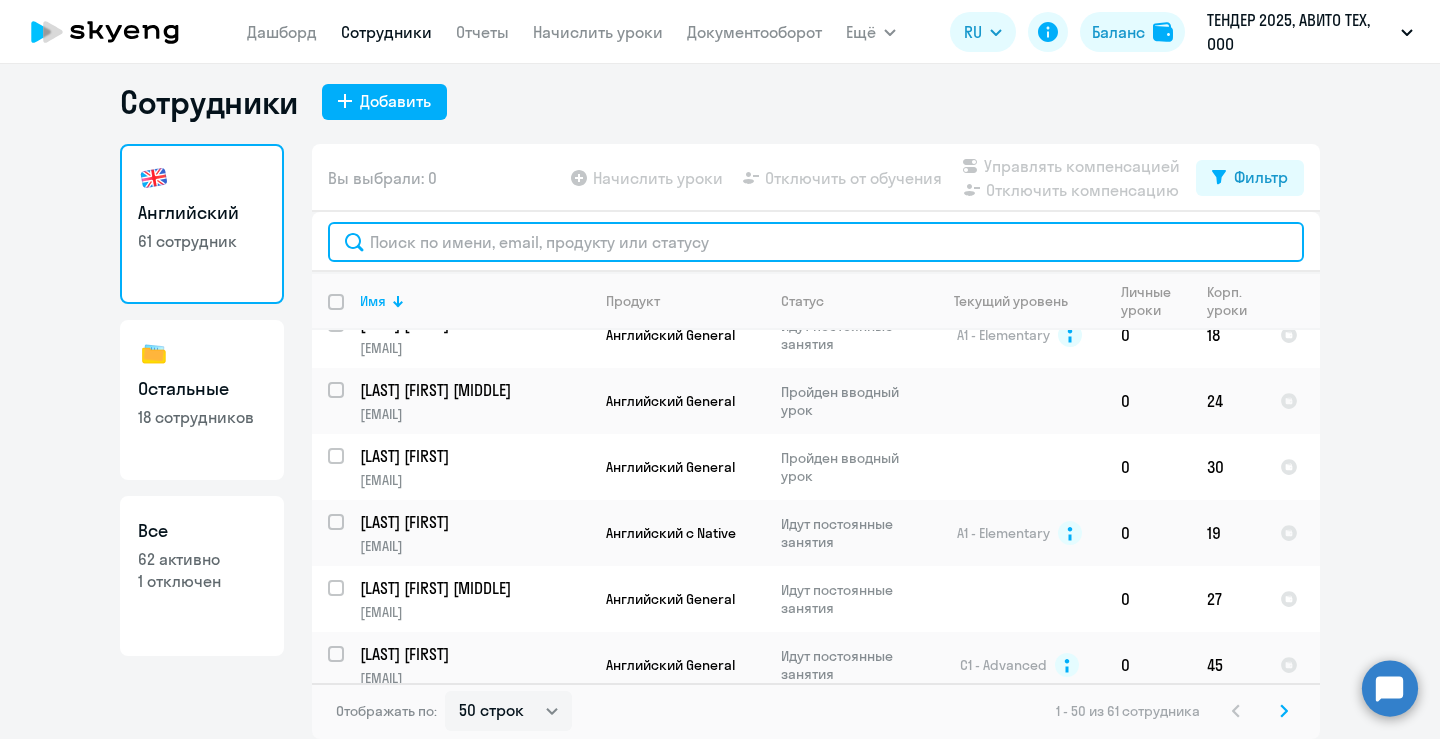 click 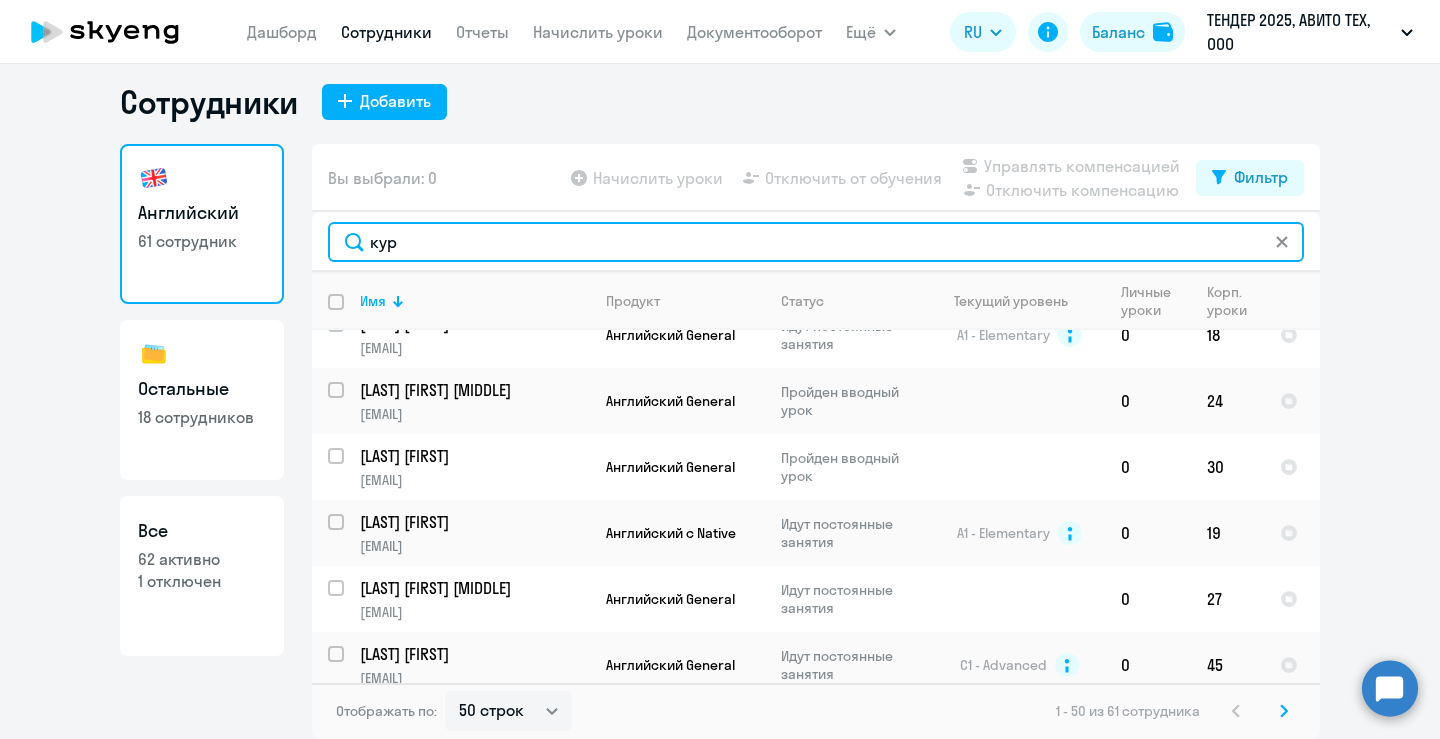scroll, scrollTop: 0, scrollLeft: 0, axis: both 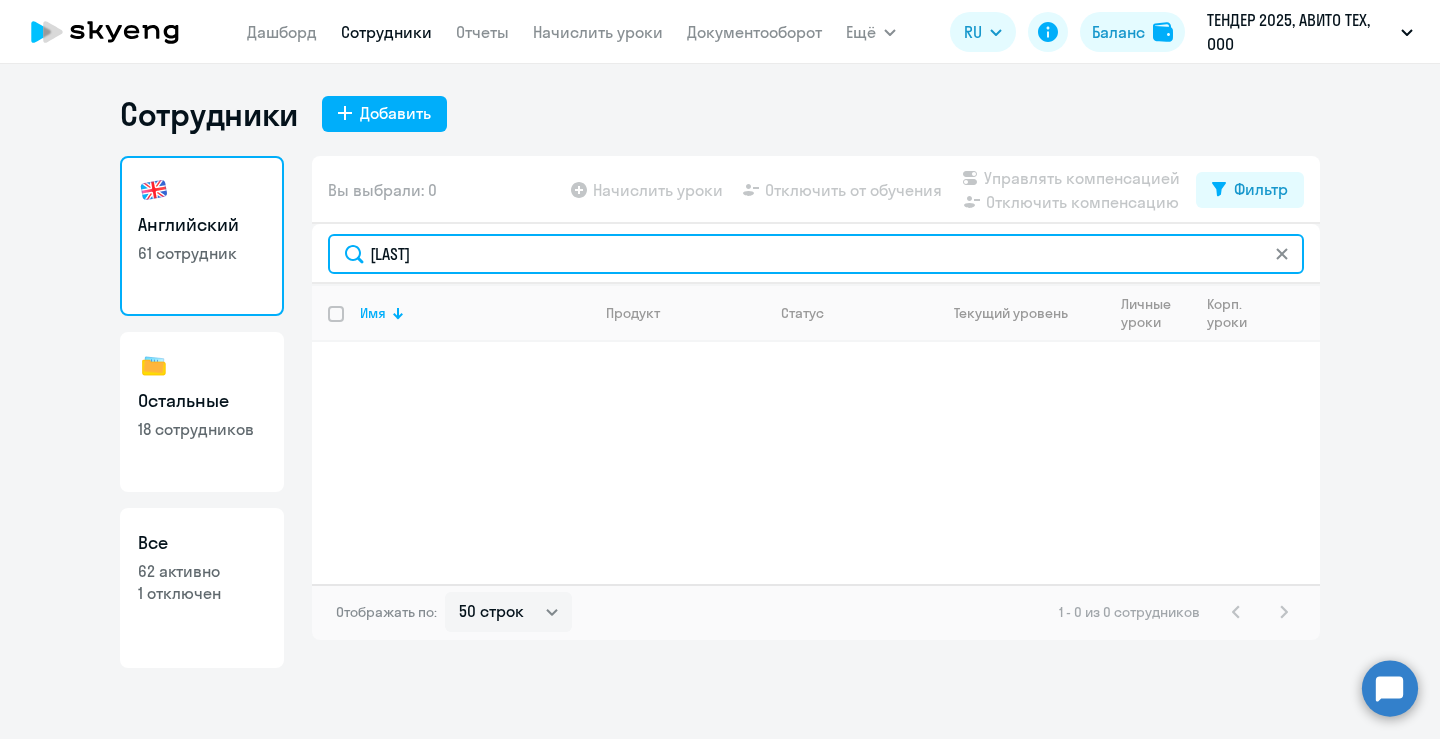 drag, startPoint x: 469, startPoint y: 239, endPoint x: 337, endPoint y: 235, distance: 132.0606 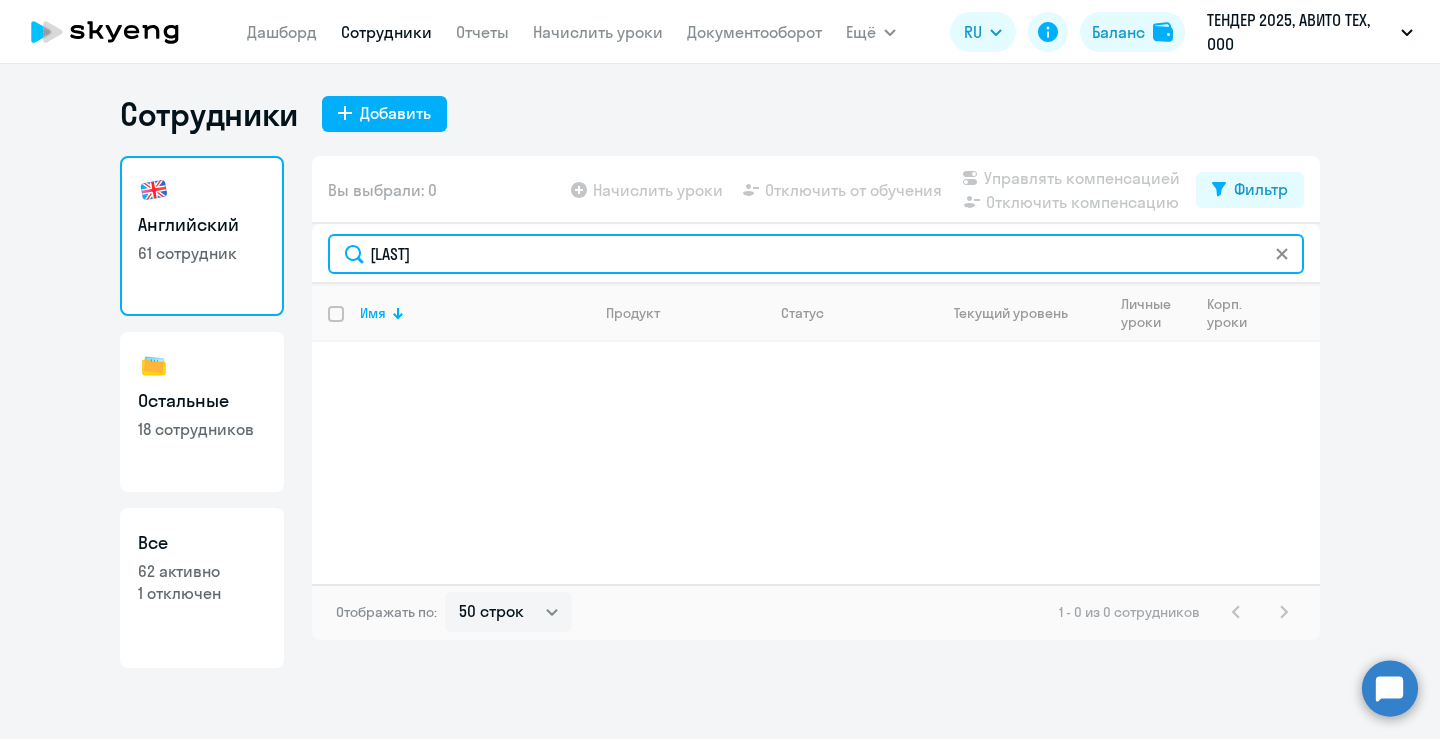 paste on "[EMAIL]" 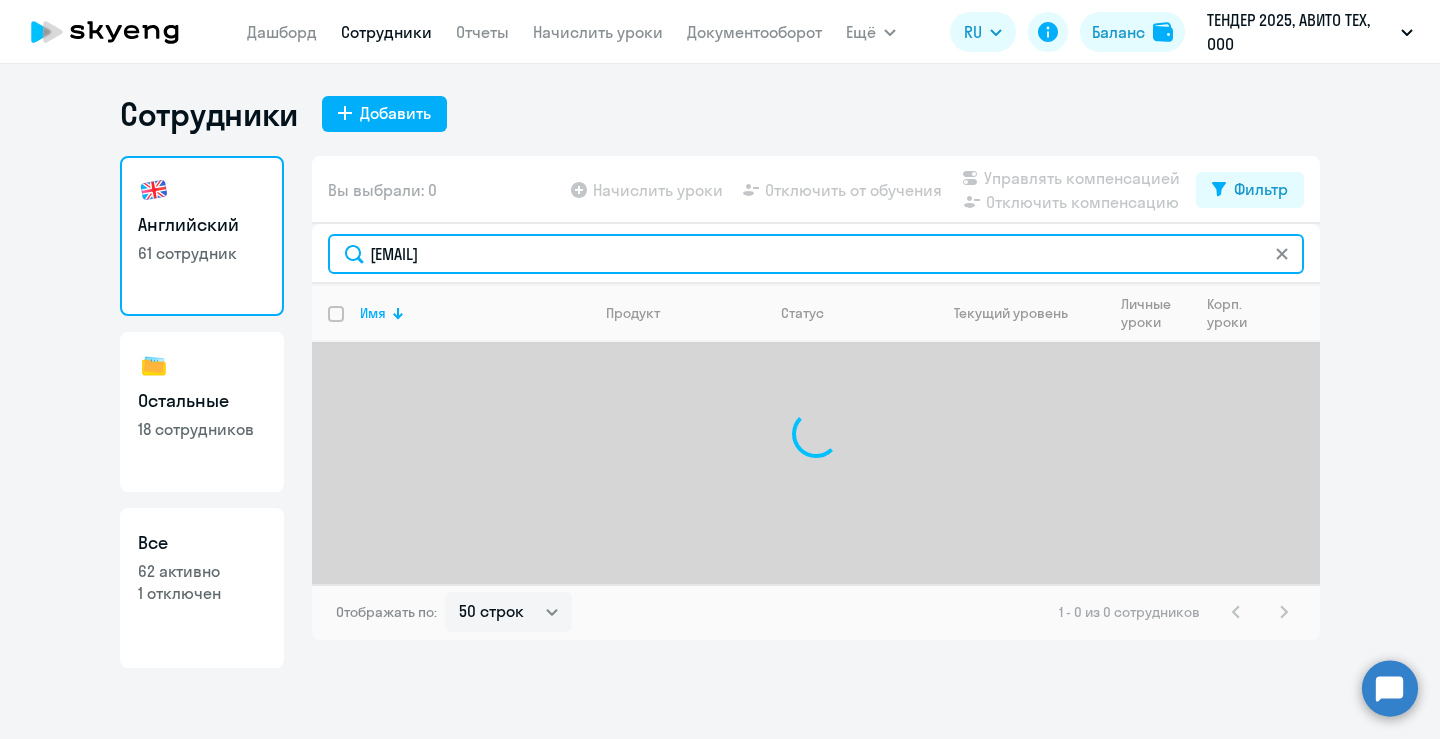 drag, startPoint x: 378, startPoint y: 252, endPoint x: 339, endPoint y: 248, distance: 39.20459 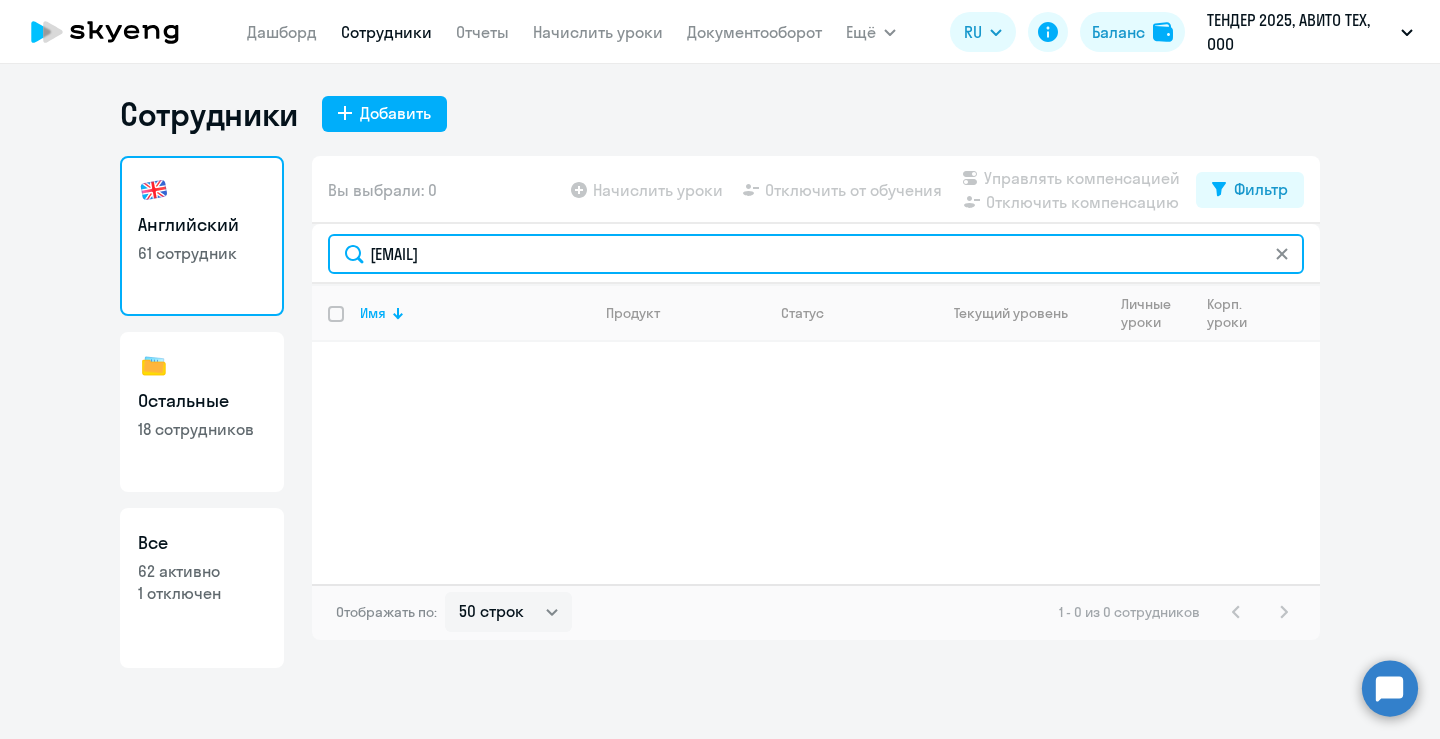 type on "[EMAIL]" 